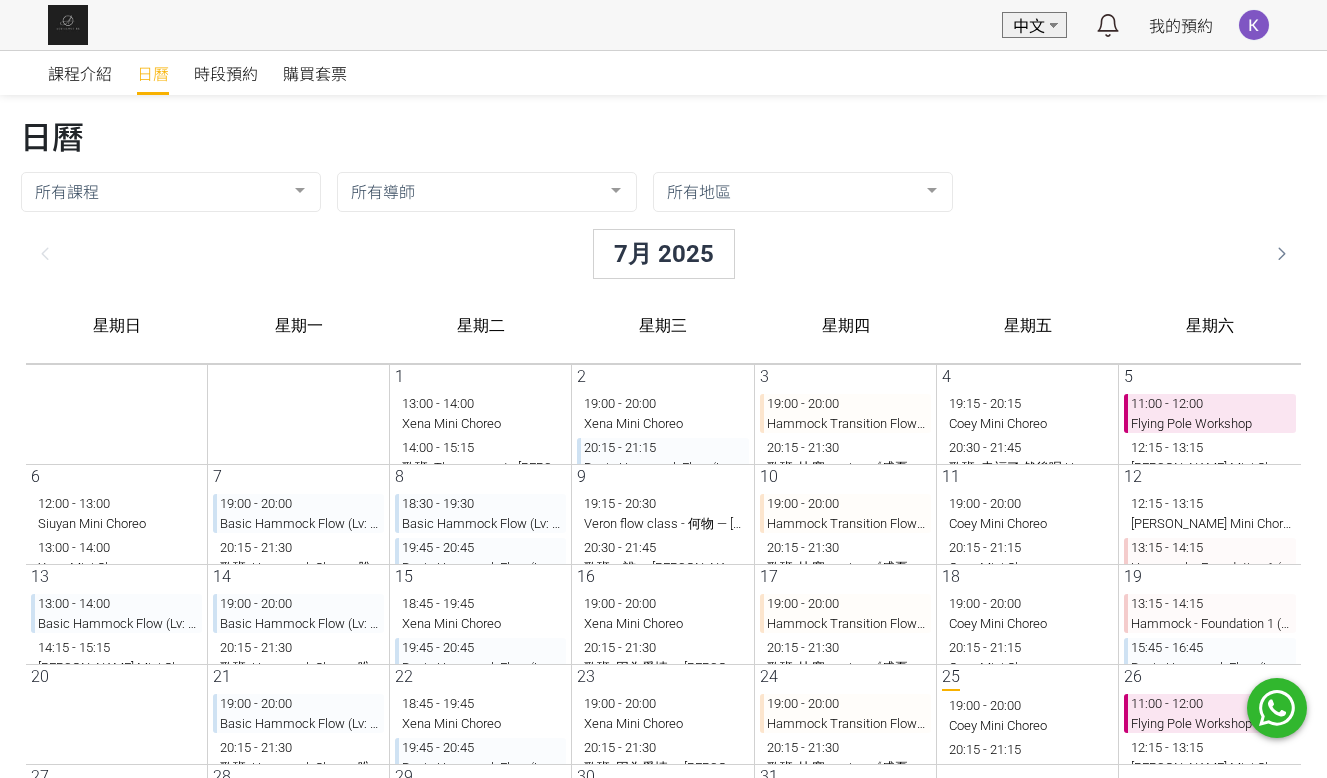 scroll, scrollTop: 0, scrollLeft: 0, axis: both 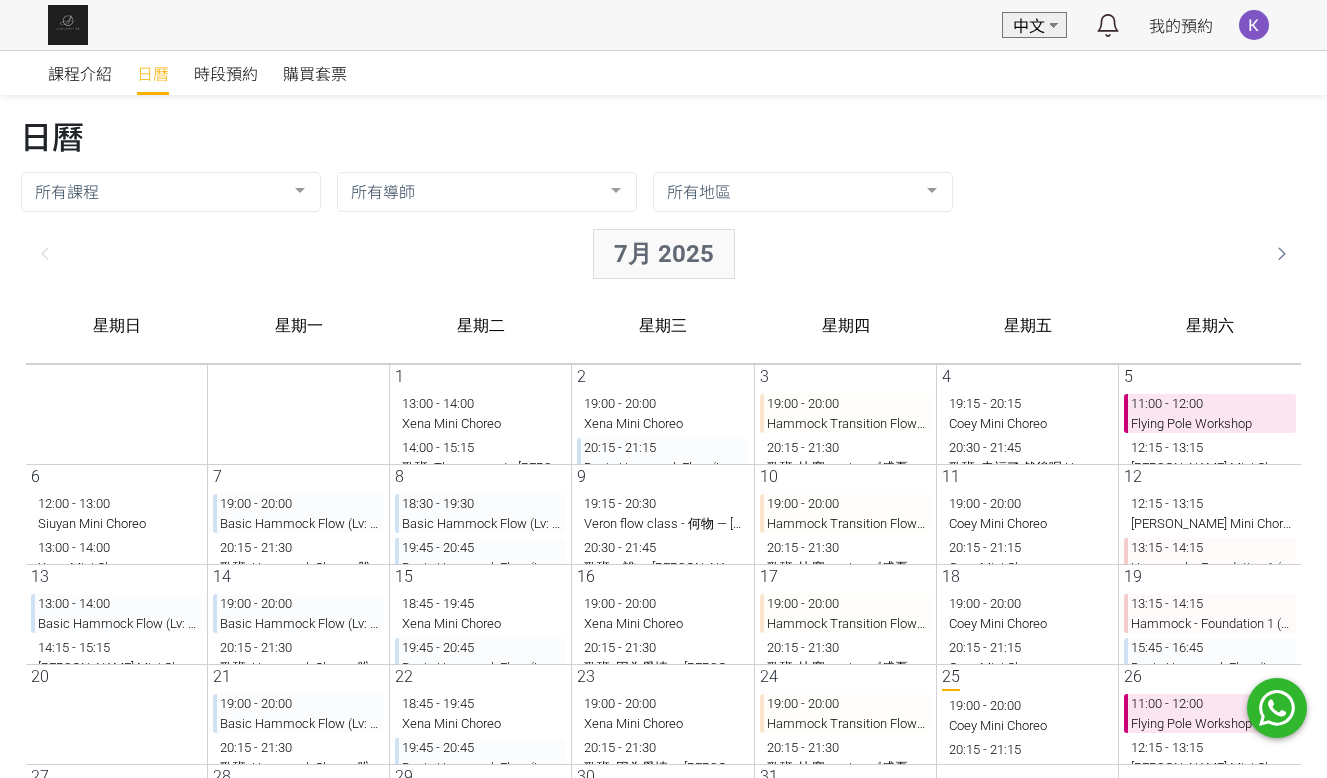 click on "7月 2025" at bounding box center (648, 254) 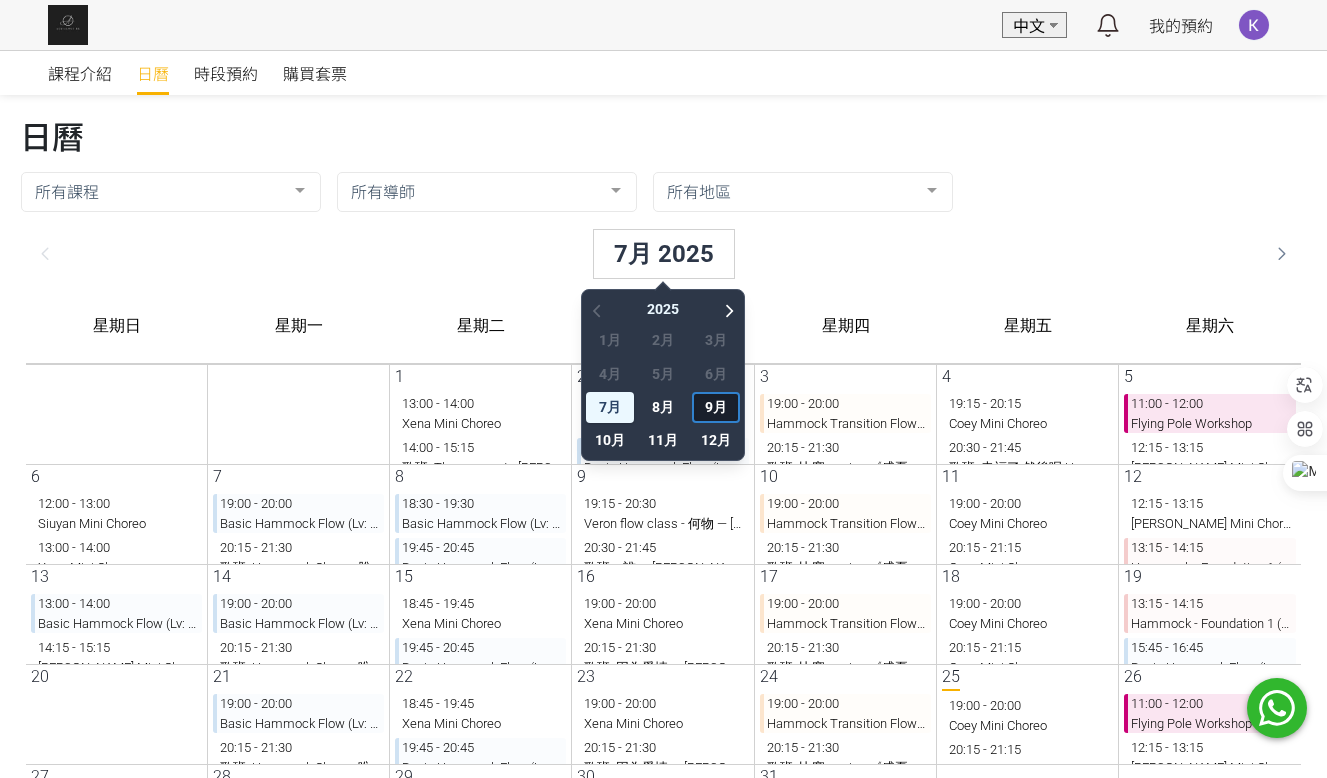 click on "9月" at bounding box center [700, 407] 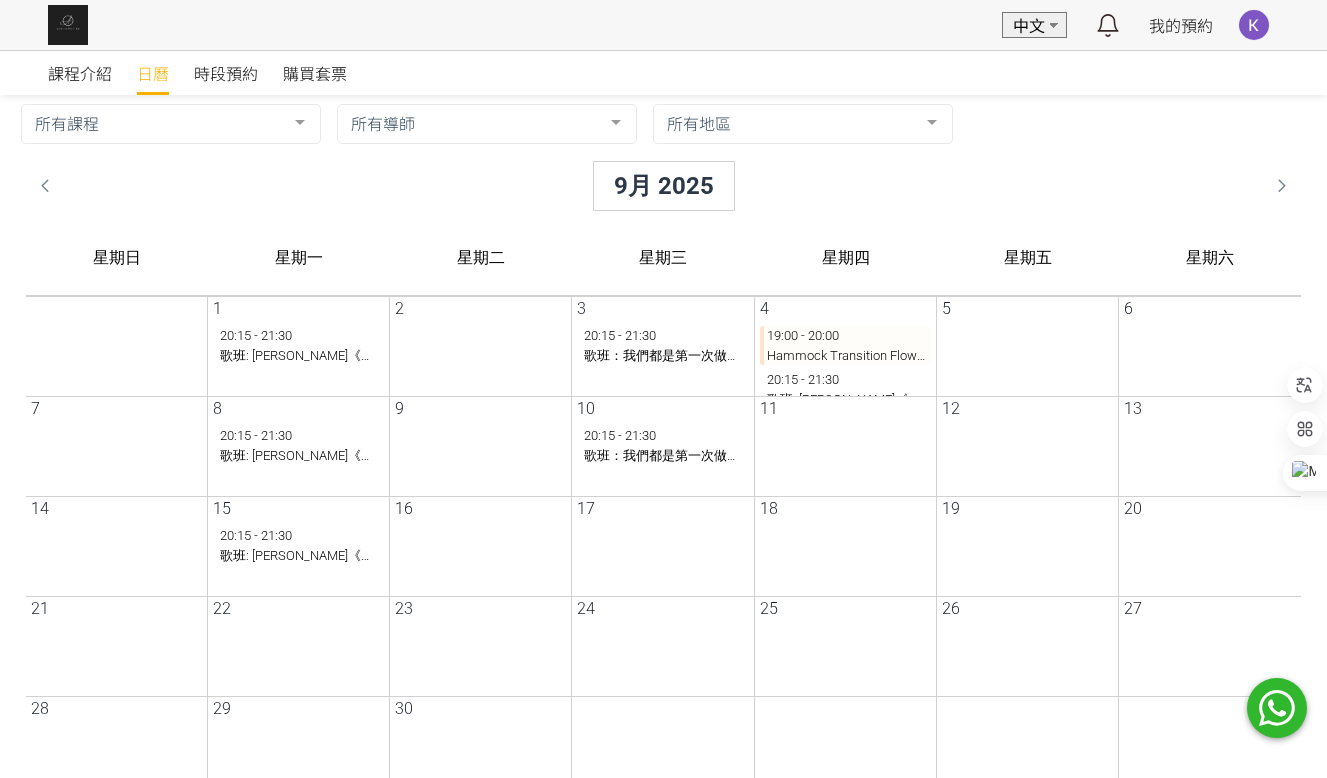 scroll, scrollTop: 100, scrollLeft: 0, axis: vertical 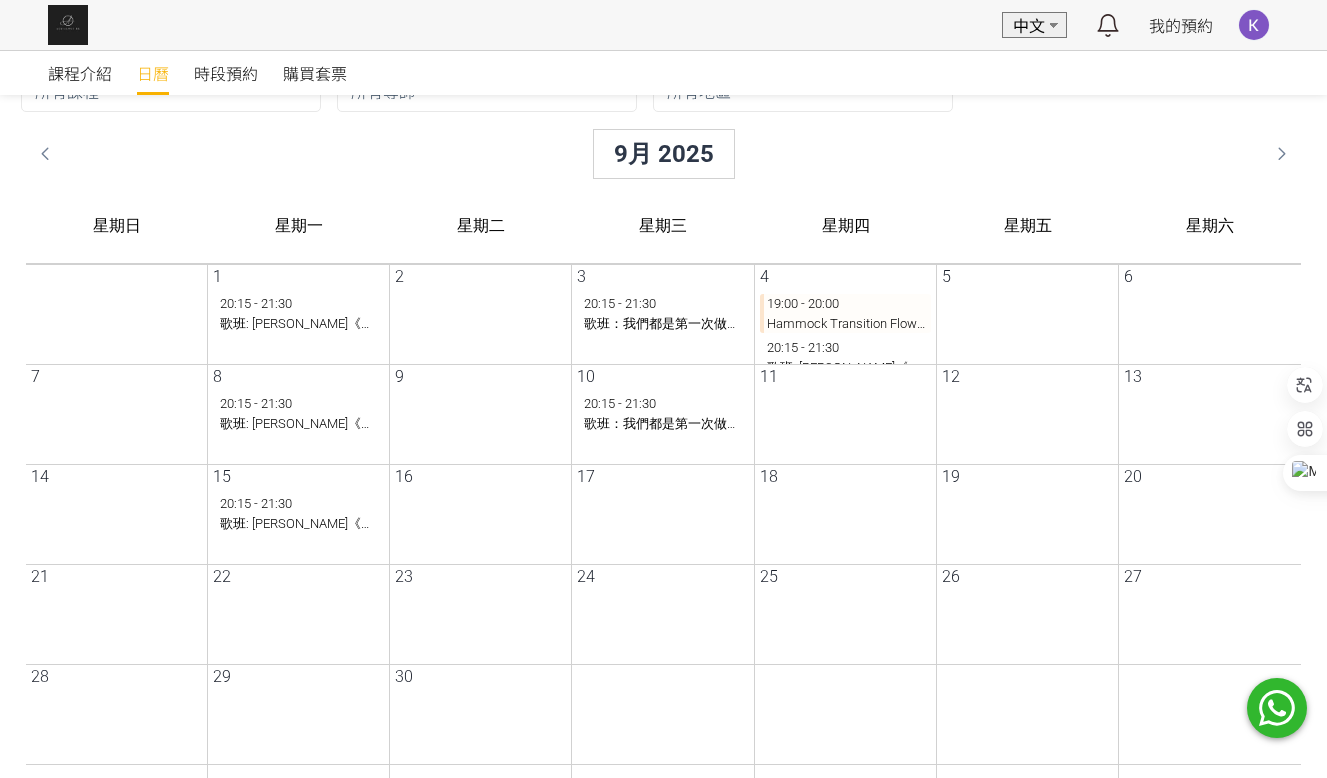 click on "19:00 - 20:00
Hammock Transition Flow (Intro - Lv1)" at bounding box center (829, 313) 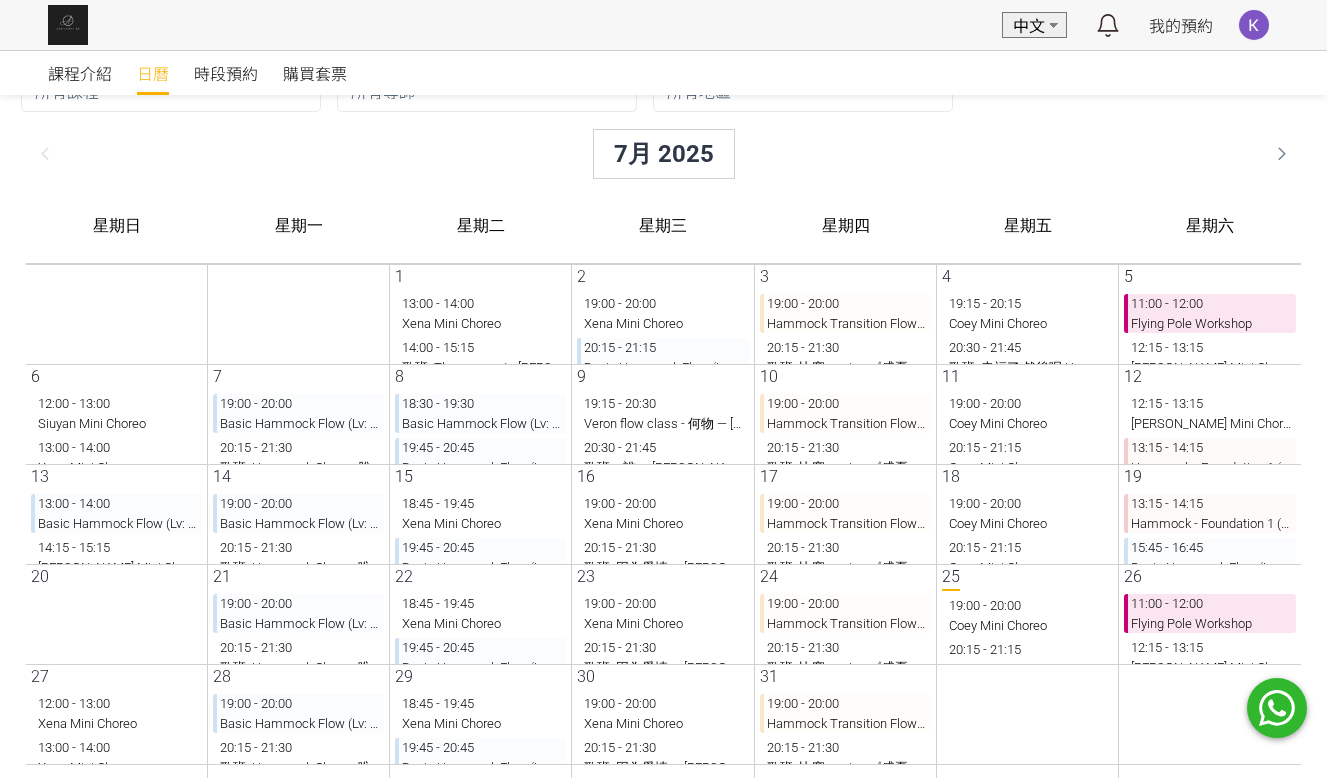 scroll, scrollTop: 0, scrollLeft: 0, axis: both 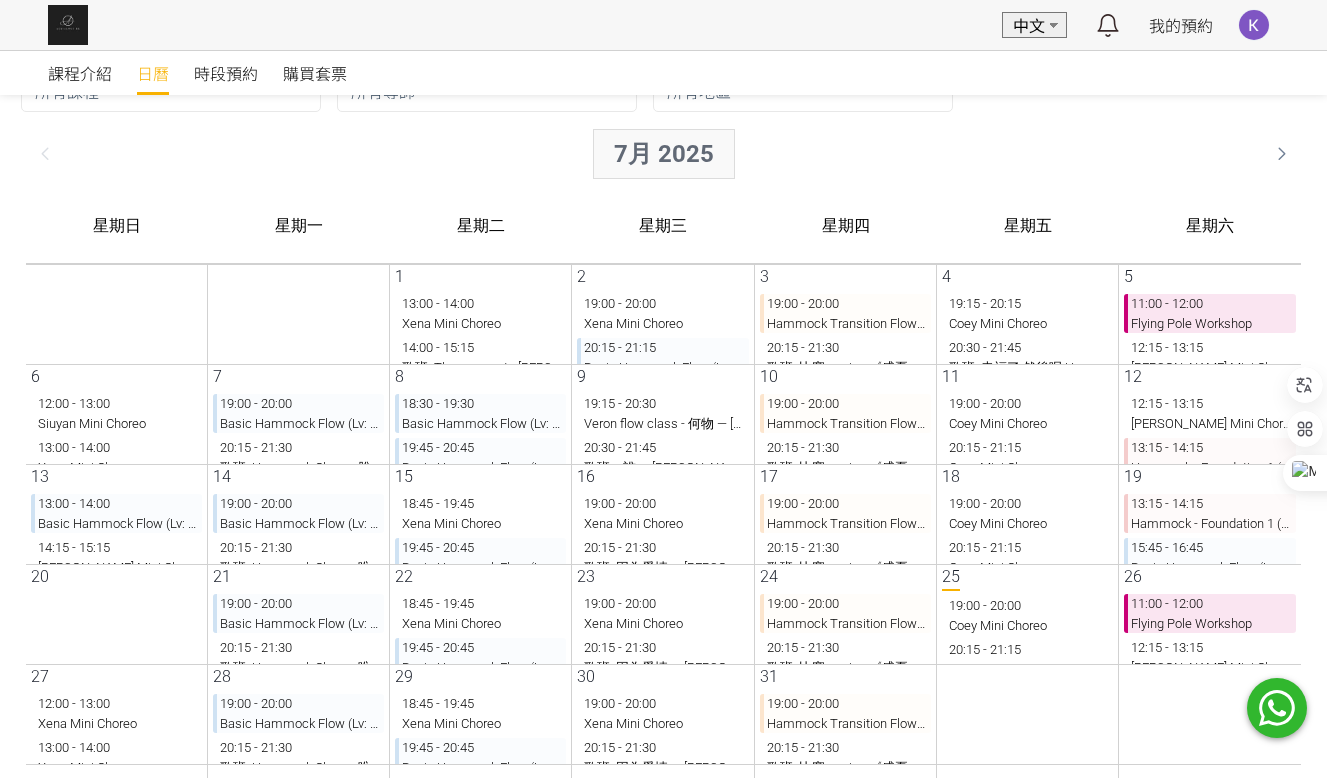 click on "7月 2025" at bounding box center (648, 154) 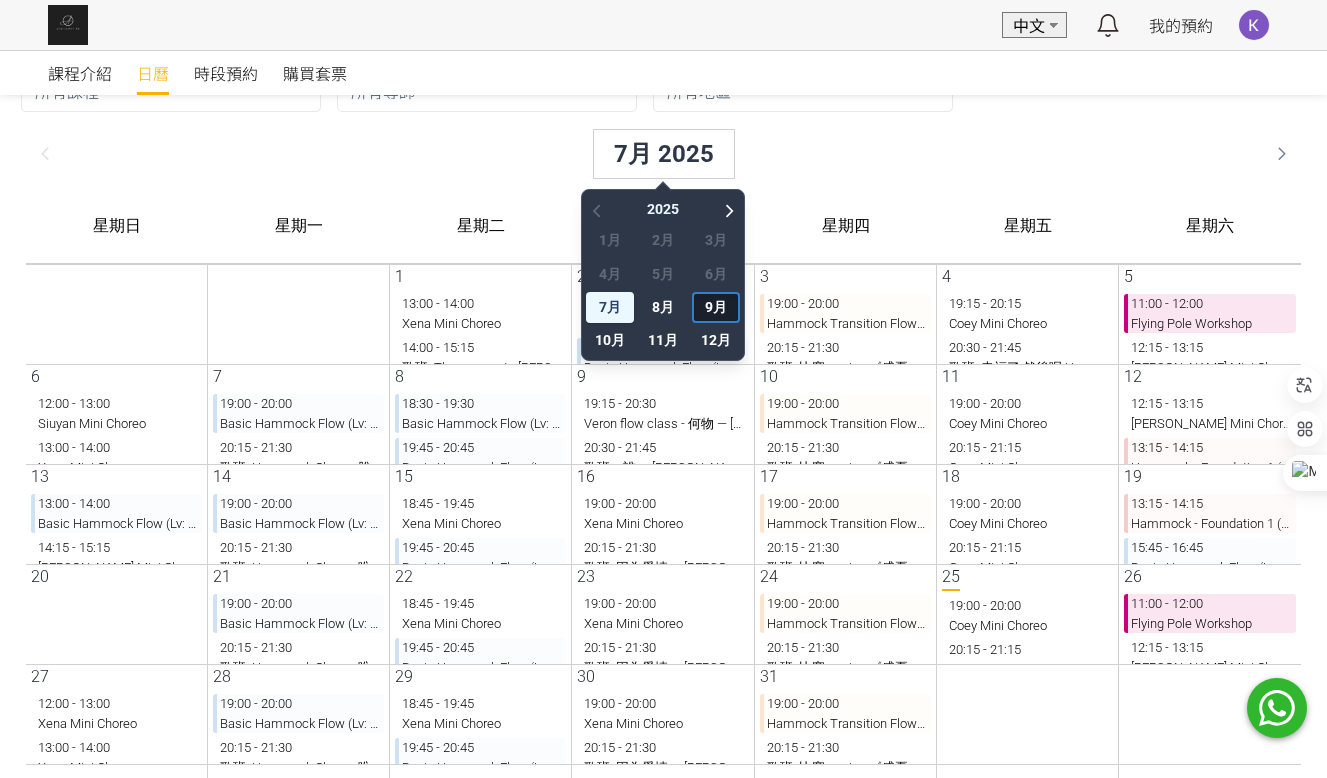 click on "9月" at bounding box center [700, 307] 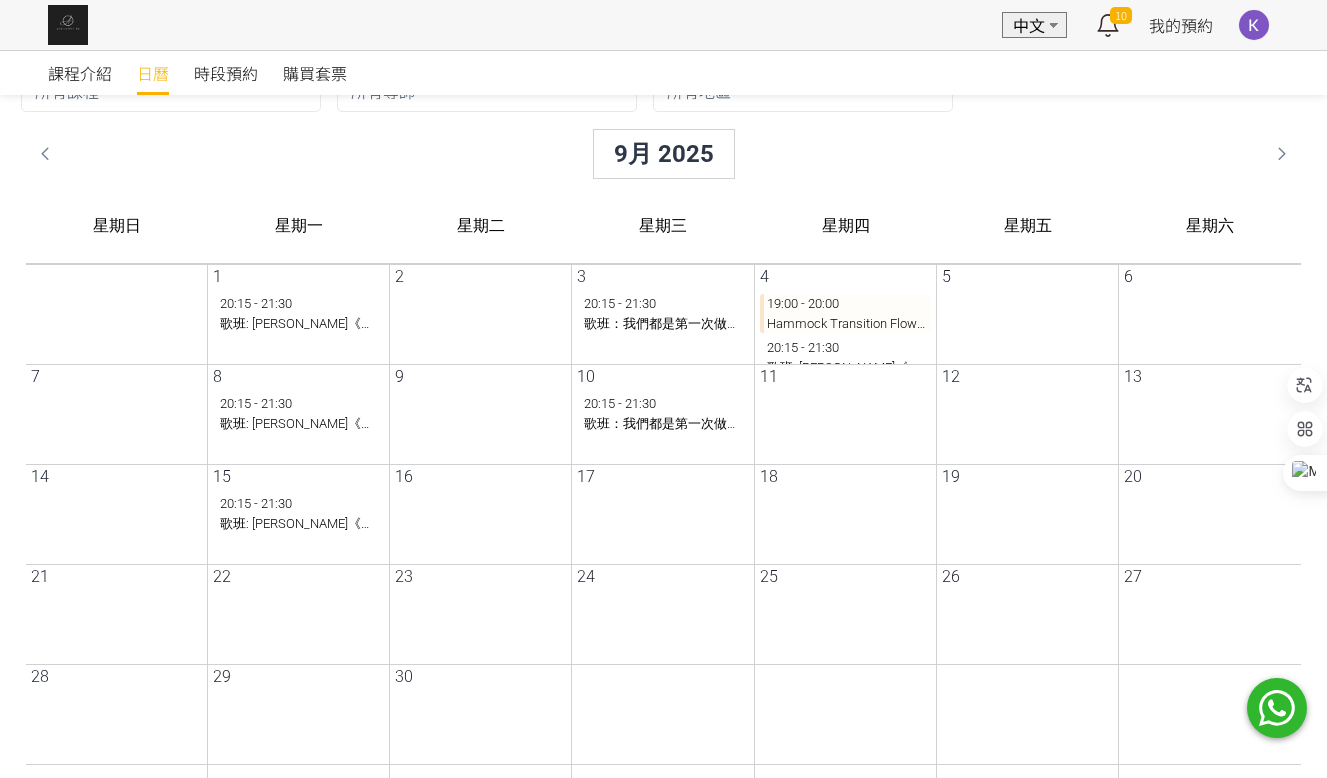 scroll, scrollTop: 0, scrollLeft: 0, axis: both 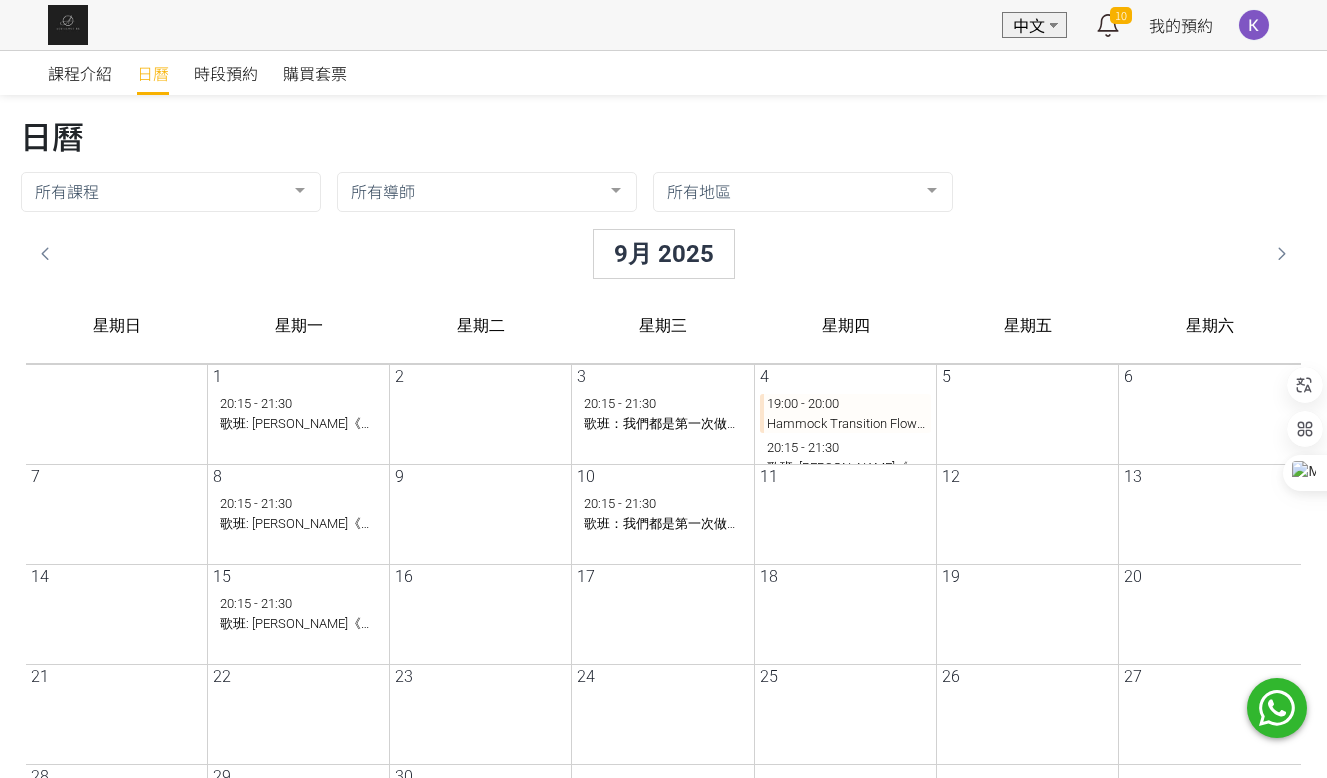 click at bounding box center (1254, 25) 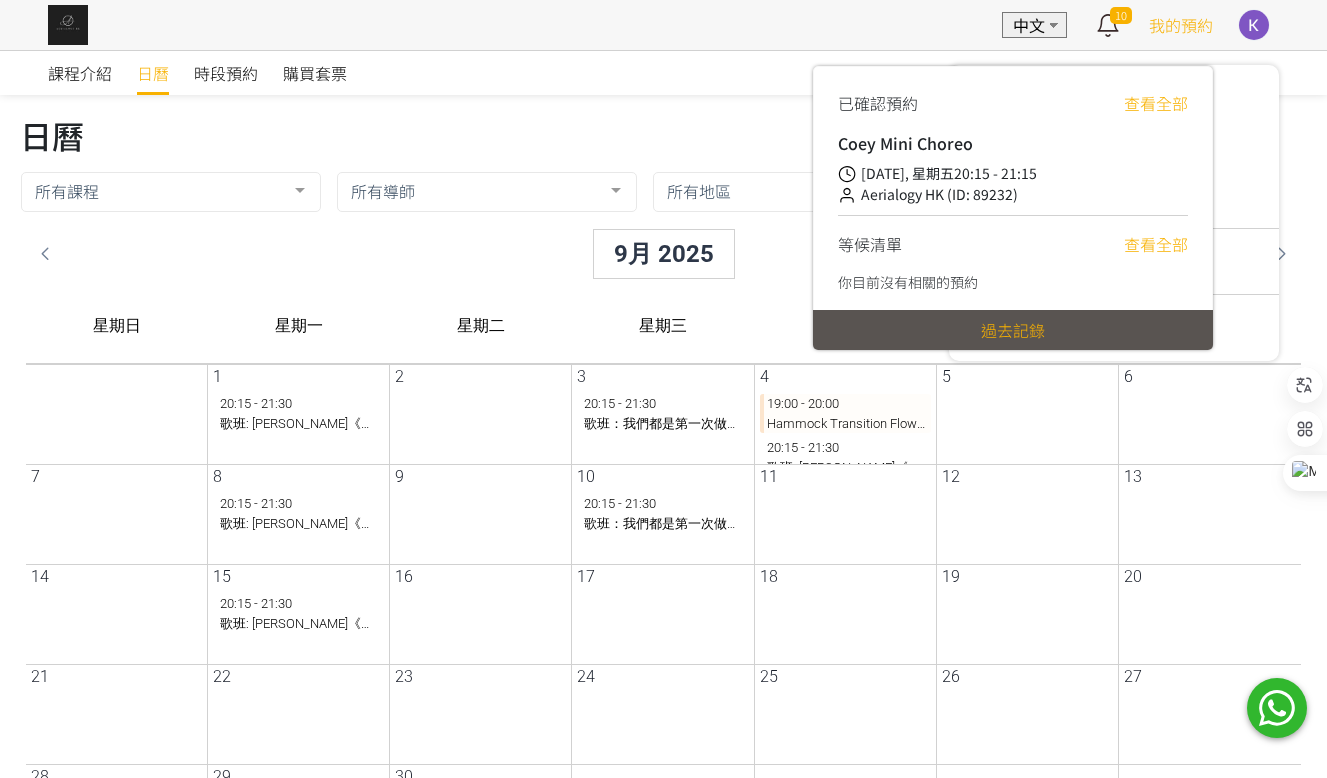 click on "我的預約" at bounding box center (1181, 25) 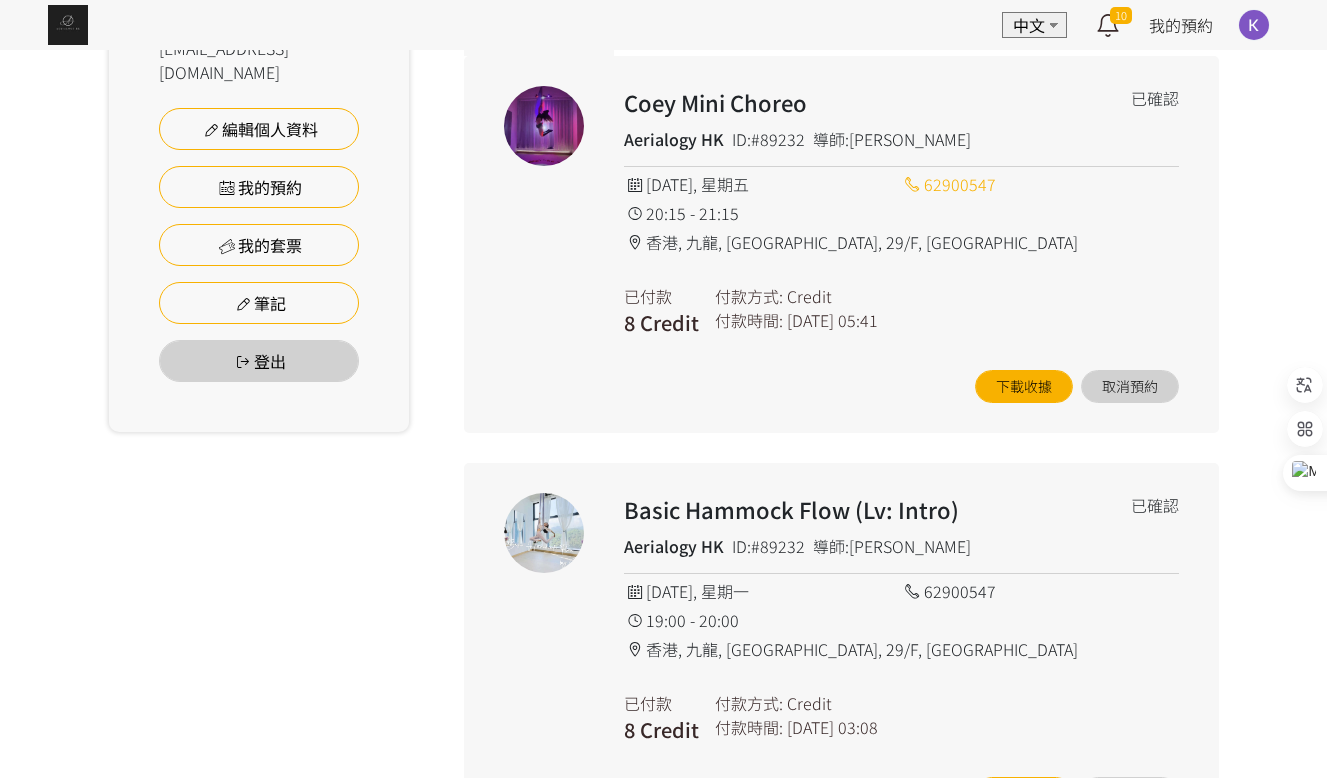 scroll, scrollTop: 0, scrollLeft: 0, axis: both 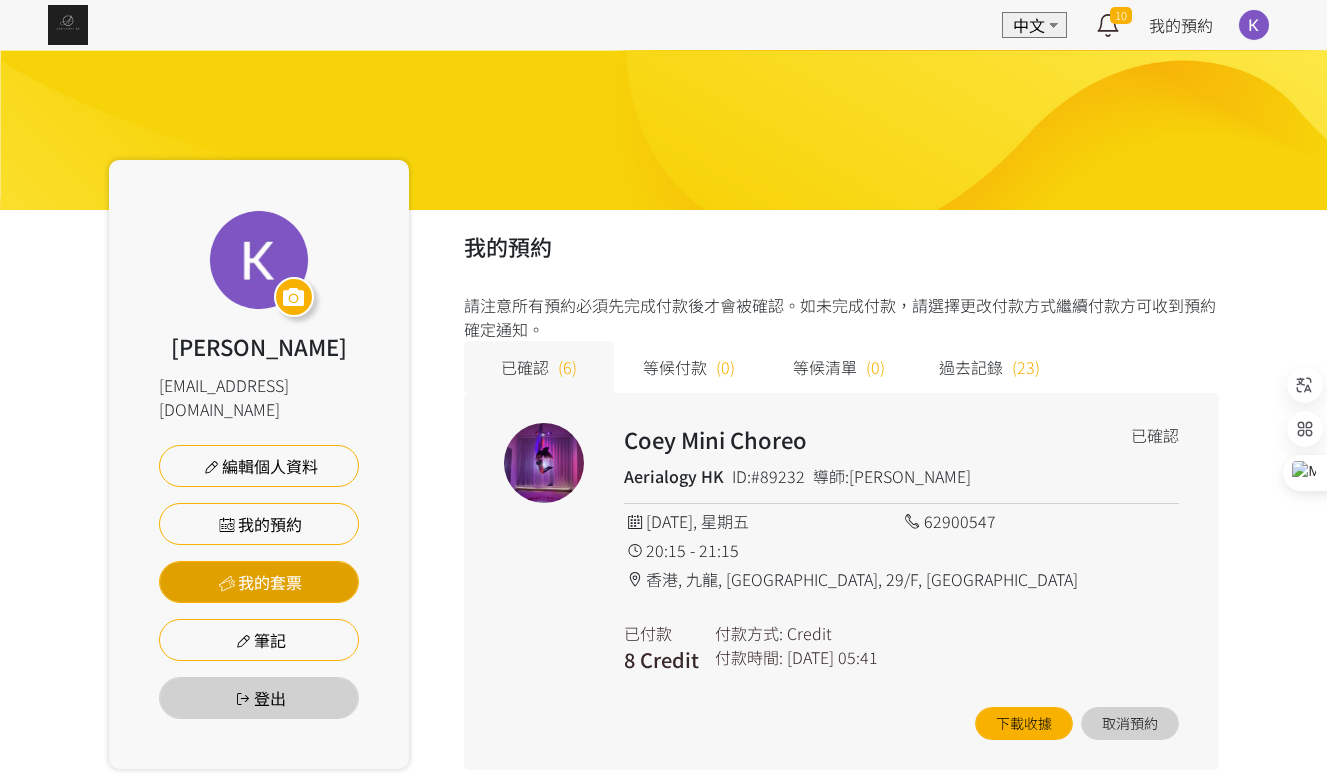 click on "我的套票" at bounding box center (259, 582) 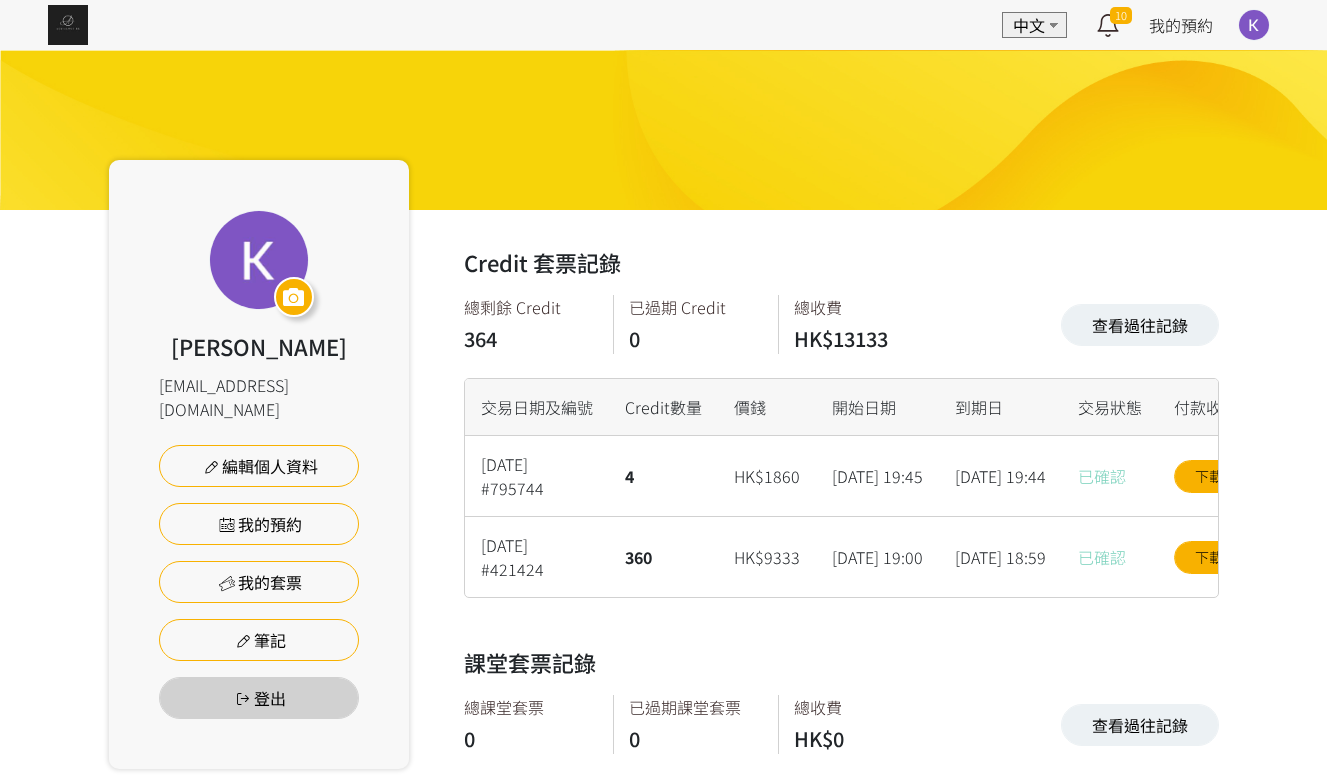 scroll, scrollTop: 160, scrollLeft: 0, axis: vertical 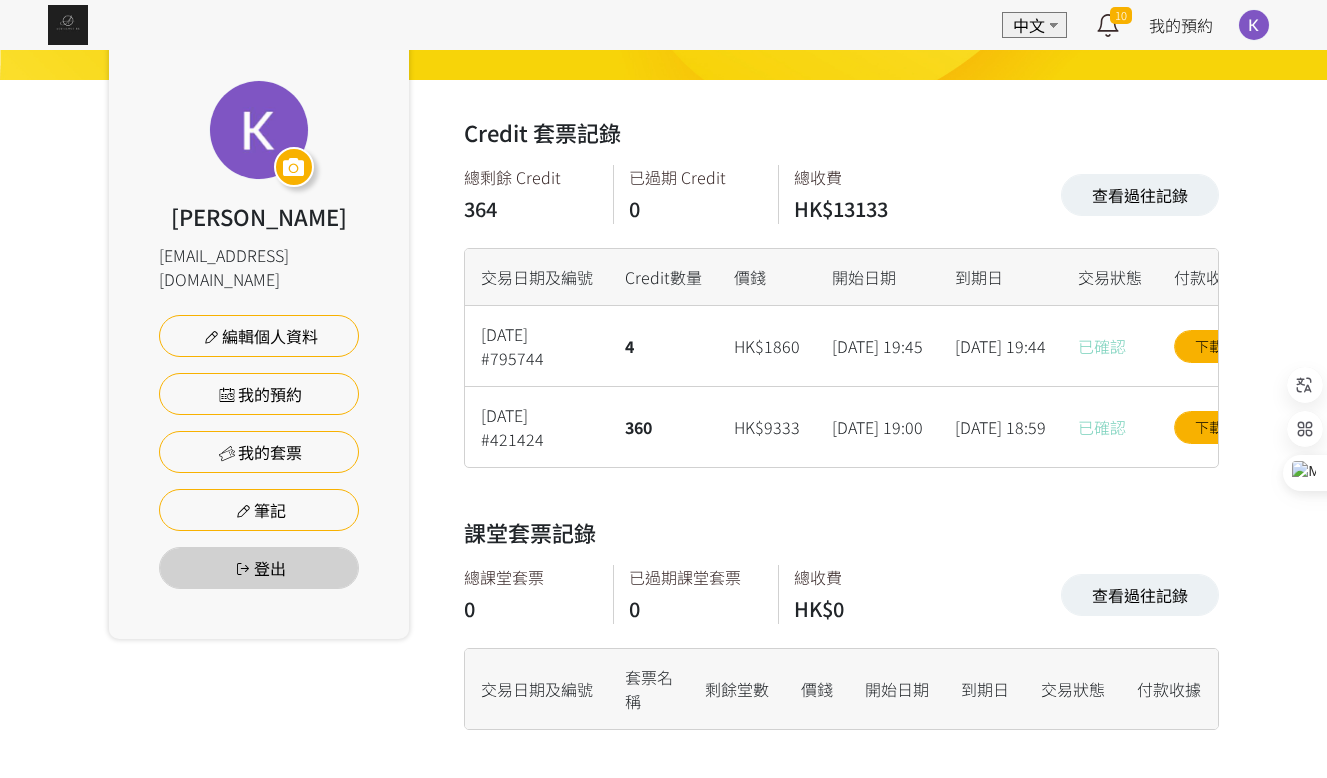 click on "[PERSON_NAME]
[EMAIL_ADDRESS][DOMAIN_NAME]
編輯個人資料
我的預約
我的套票
筆記
登出
Credit 套票記錄   查看過往記錄     總剩餘 Credit   364   已過期 Credit   0   總收費   HK$13133
查看過往記錄
交易日期及編號   Credit數量   價錢   開始日期   到期日   交易狀態   付款收據     [DATE]  #795744   4   HK$1860   [DATE] 19:45   [DATE] 19:44   已確認   下載收據     [DATE]  #421424   360   HK$9333   [DATE] 19:00   [DATE] 18:59   已確認   下載收據     交易日期及編號   [DATE] 19:45
#795744   開始日期   [DATE]   到期日   [DATE] 19:44   HK$1860   4 Credit   已確認       下載收據   交易日期及編號   [DATE] 19:00
#421424   開始日期   [DATE]   到期日   [DATE] 18:59   HK$9333" at bounding box center (663, 349) 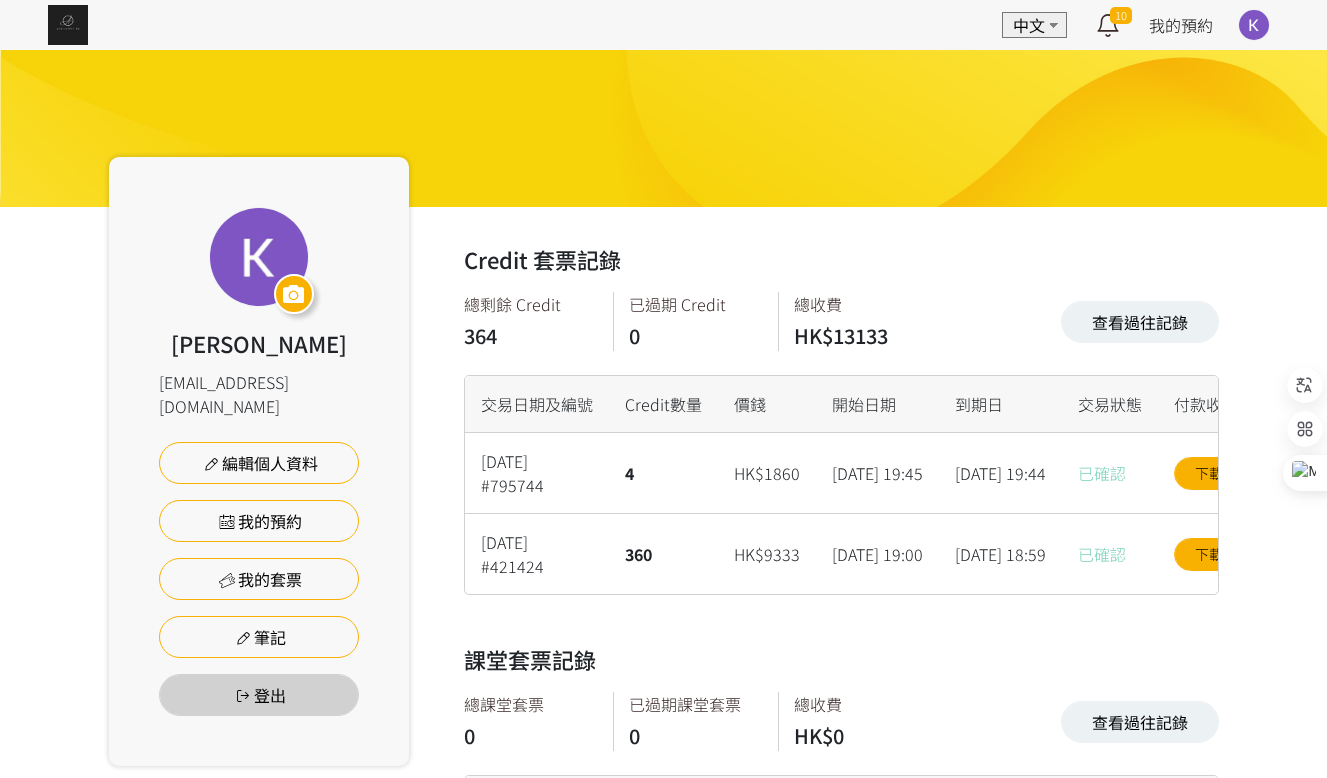 scroll, scrollTop: 0, scrollLeft: 0, axis: both 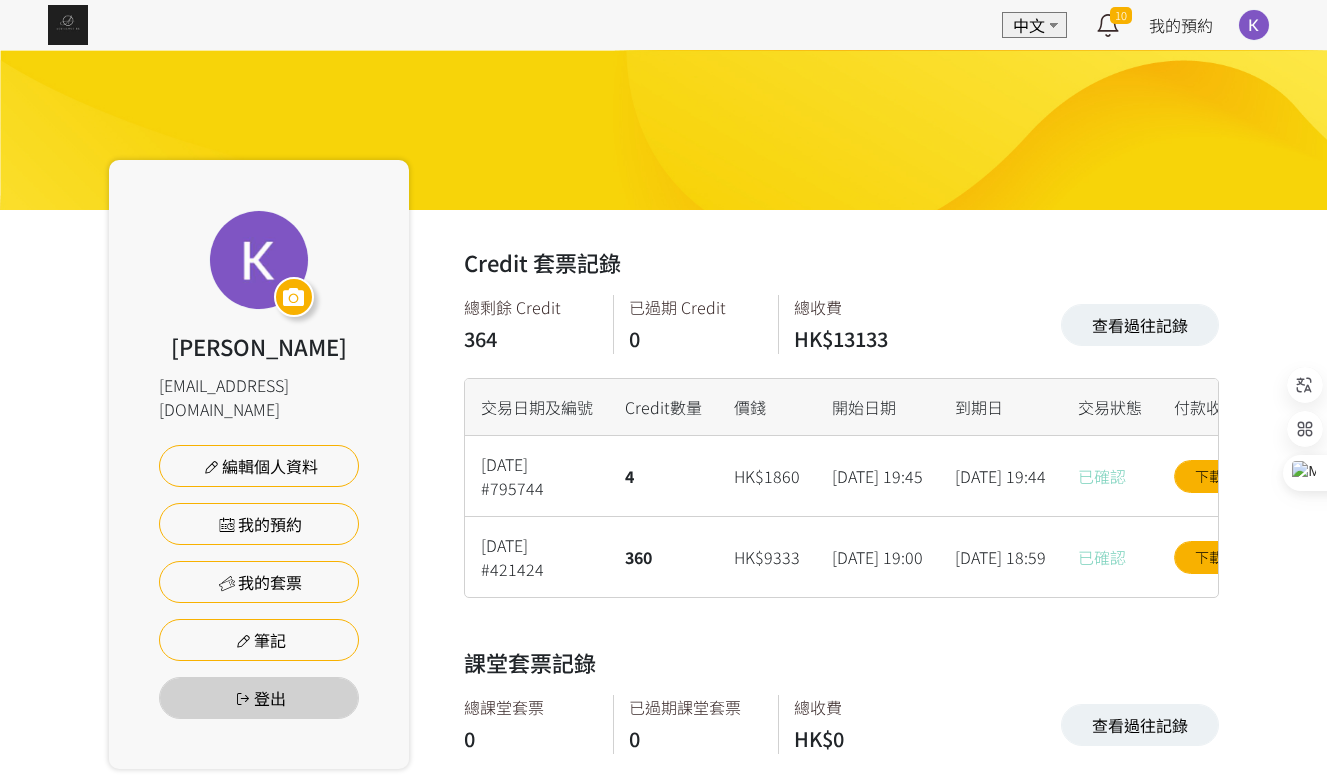 click on "EN 中文     10   最新通知     Aerialogy HK   已確認你的預約 [DATE] 19:00 空中藝術 | Basic Hammock Flow (Lv: Intro)，請如期準時   2分鐘前   詳情   Aerialogy HK   你的預約等待付款 [DATE] 19:00 空中藝術 | Basic Hammock Flow (Lv: Intro)   2分鐘前   詳情   Aerialogy HK   已確認你的預約 [DATE] 19:00 空中藝術 | Basic Hammock Flow (Lv: Intro)，請如期準時   2分鐘前   詳情   Aerialogy HK   你的預約等待付款 [DATE] 19:00 空中藝術 | Basic Hammock Flow (Lv: Intro)   2分鐘前   詳情   Aerialogy HK   已確認你的預約 [DATE] 19:00 空中藝術 | Basic Hammock Flow (Lv: Intro)，請如期準時   3分鐘前   詳情   Aerialogy HK   你的預約等待付款 [DATE] 19:00 空中藝術 | Basic Hammock Flow (Lv: Intro)   3分鐘前   詳情   Aerialogy HK     4分鐘前   詳情   Aerialogy HK     4分鐘前   詳情   Aerialogy HK     4分鐘前   詳情" at bounding box center (663, 25) 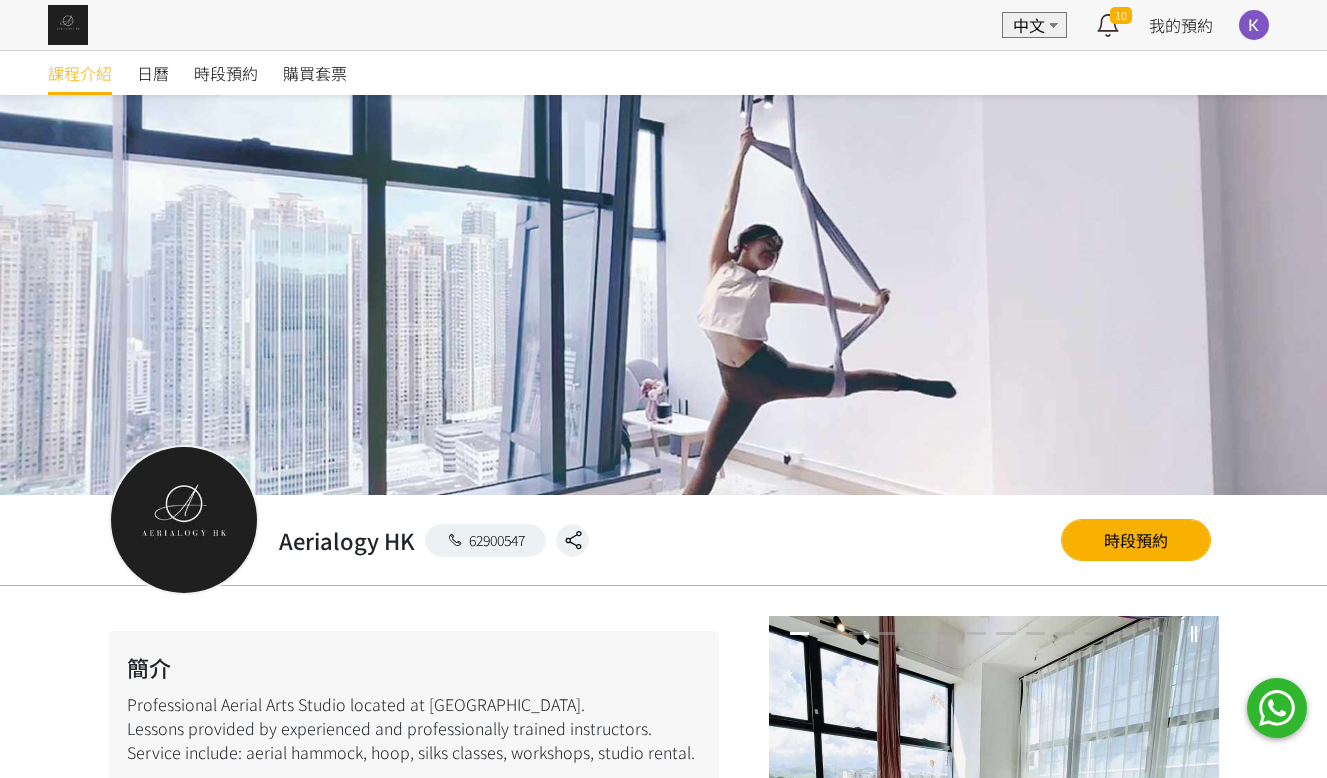 scroll, scrollTop: 0, scrollLeft: 0, axis: both 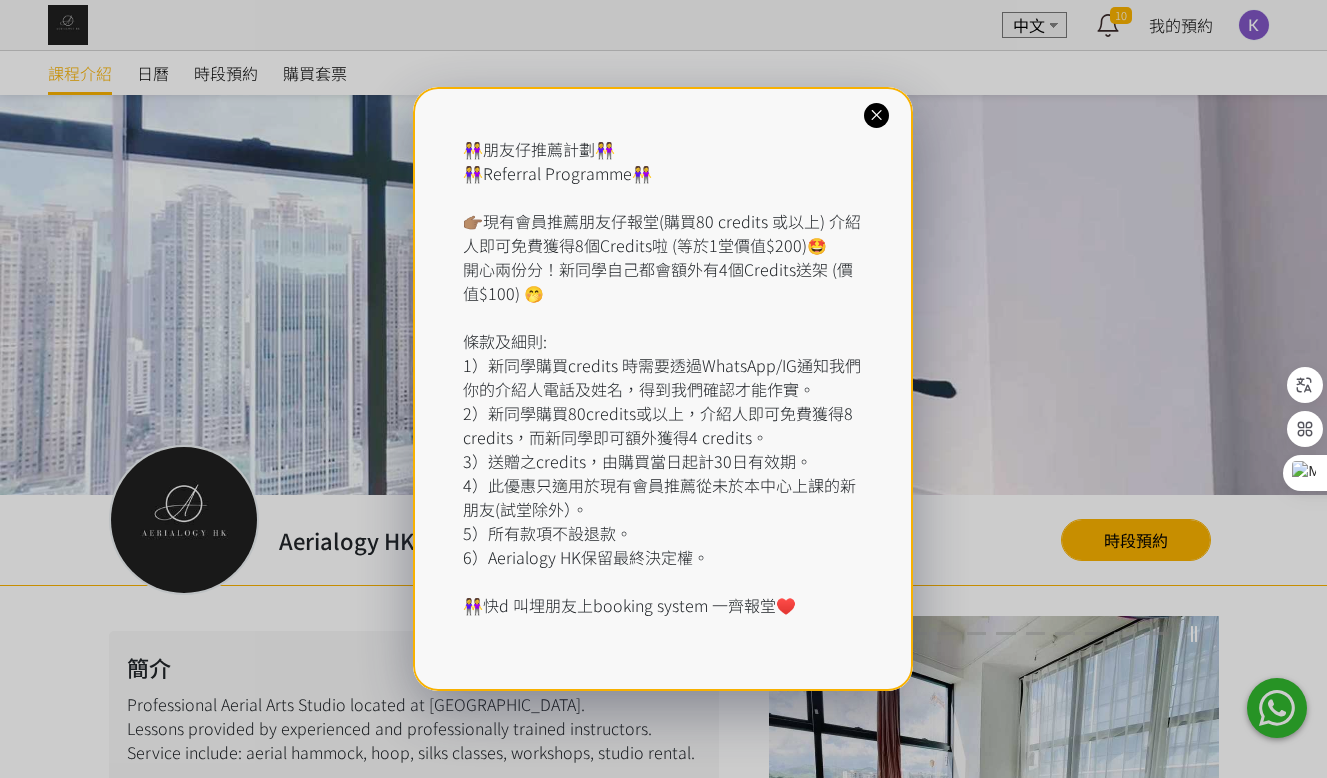 click at bounding box center (876, 115) 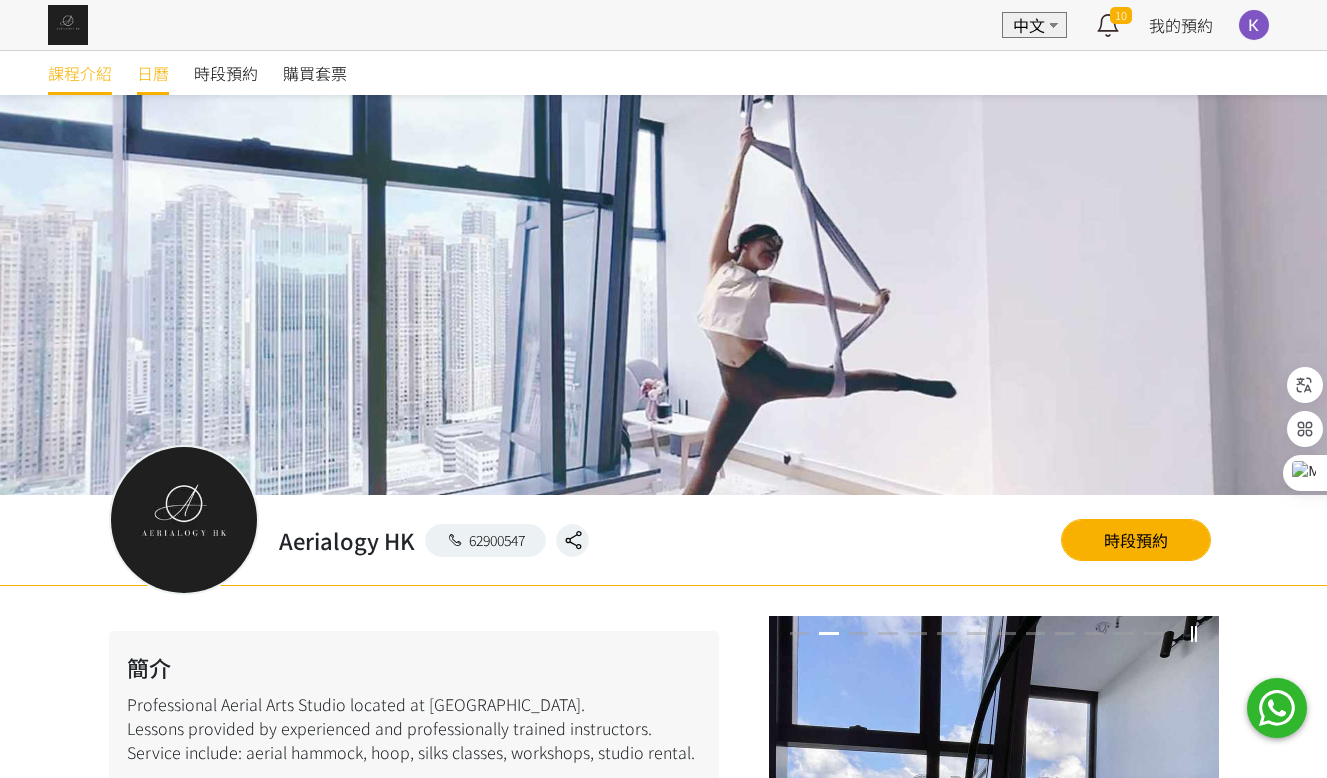 click on "日曆" at bounding box center (153, 73) 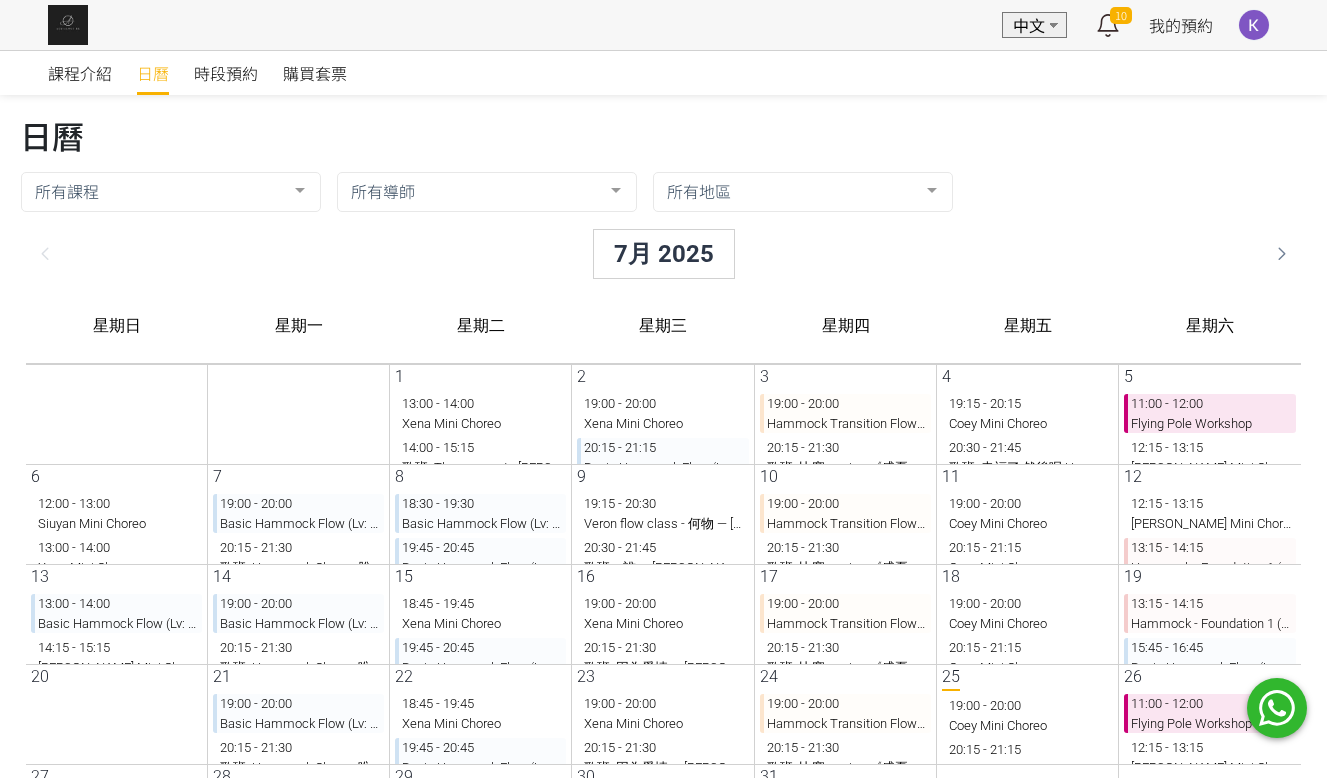 scroll, scrollTop: 0, scrollLeft: 0, axis: both 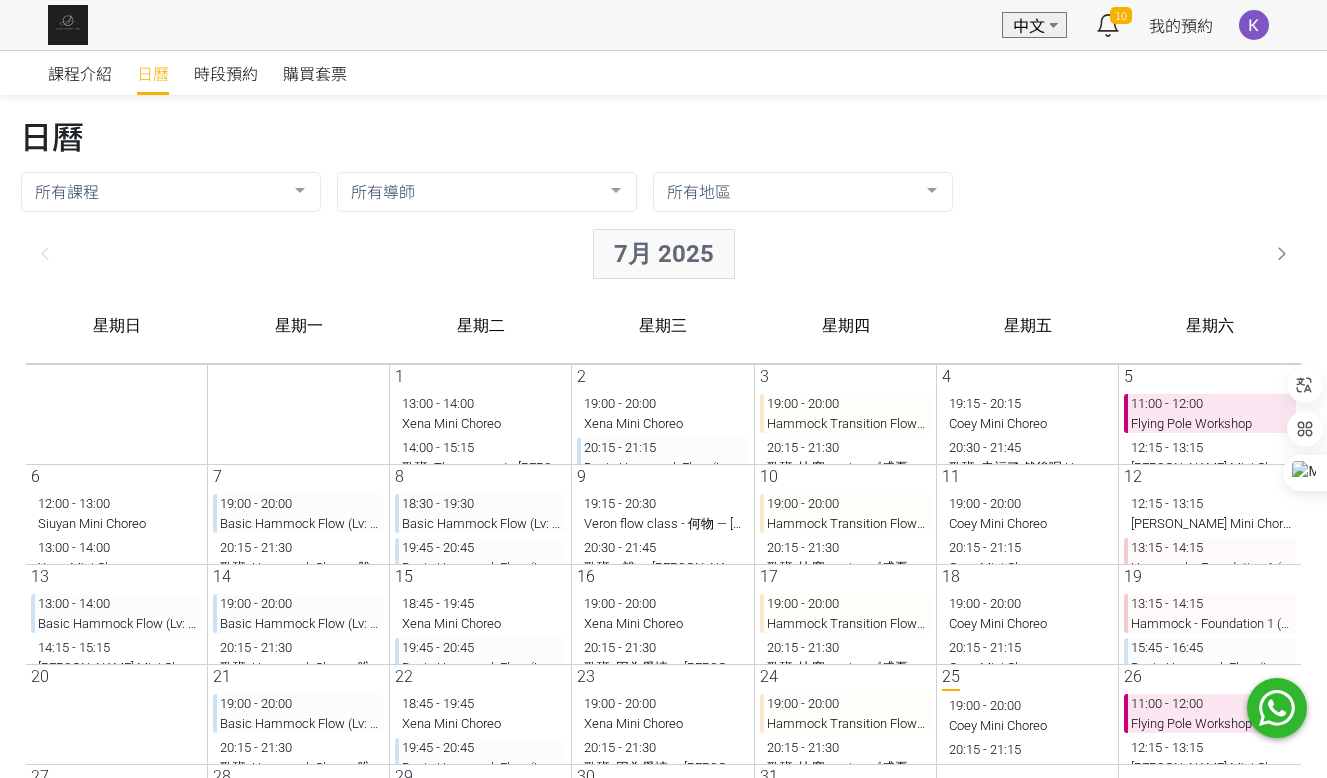 click on "7月 2025" at bounding box center (648, 254) 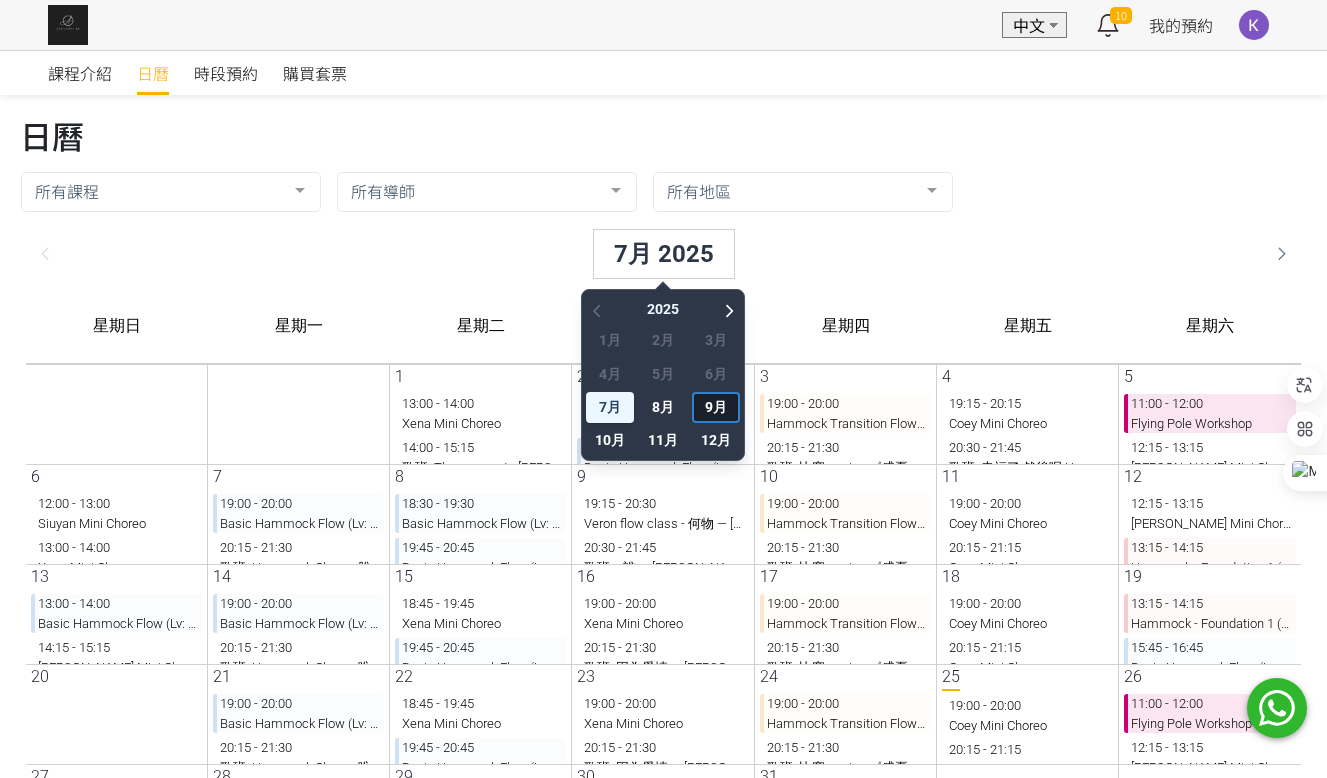 click on "9月" at bounding box center (700, 407) 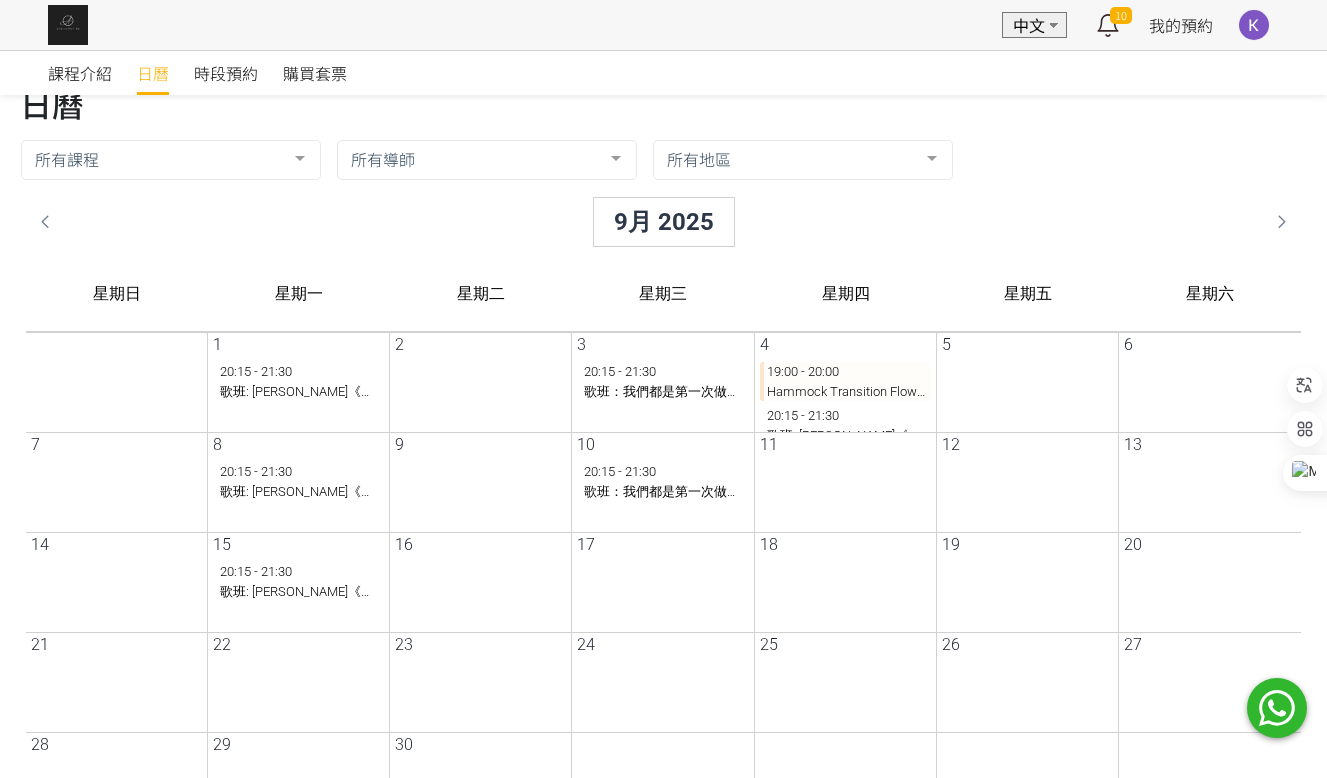 scroll, scrollTop: 0, scrollLeft: 0, axis: both 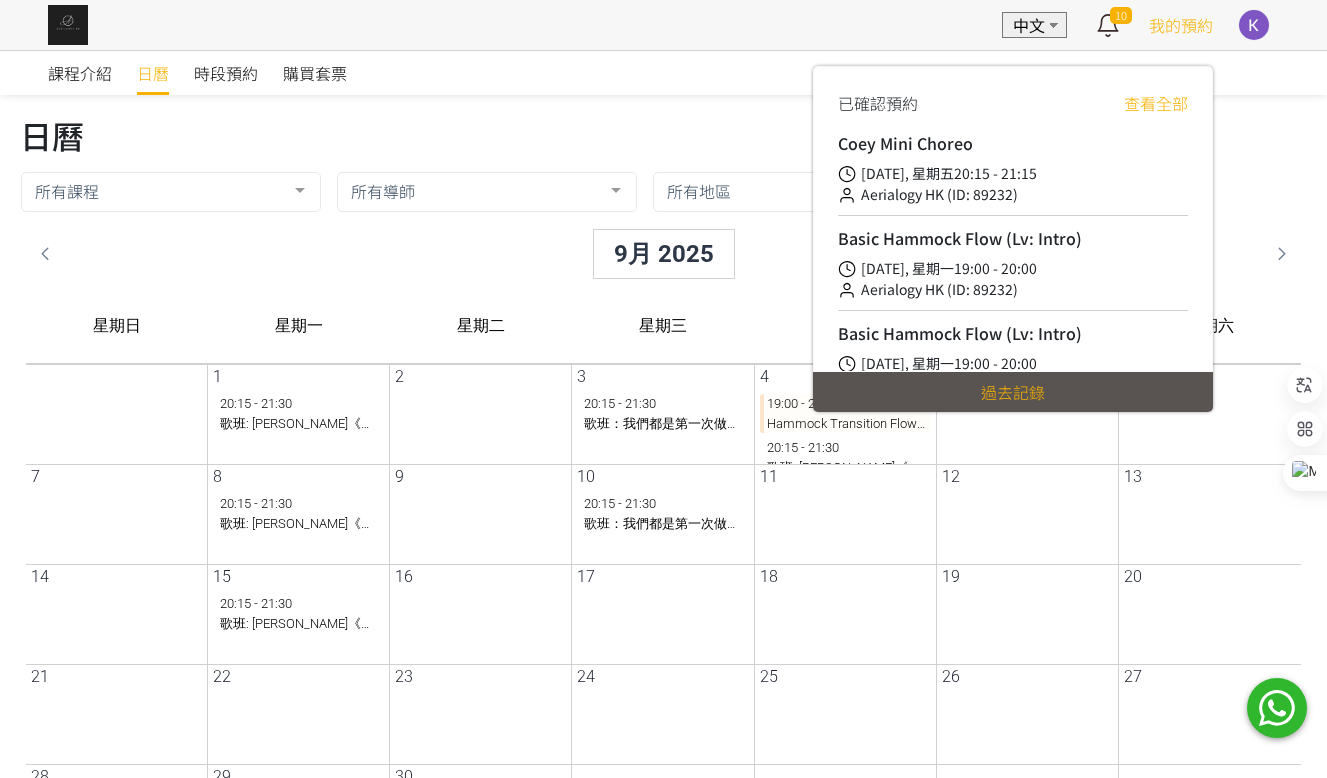 click on "查看全部" at bounding box center [1156, 103] 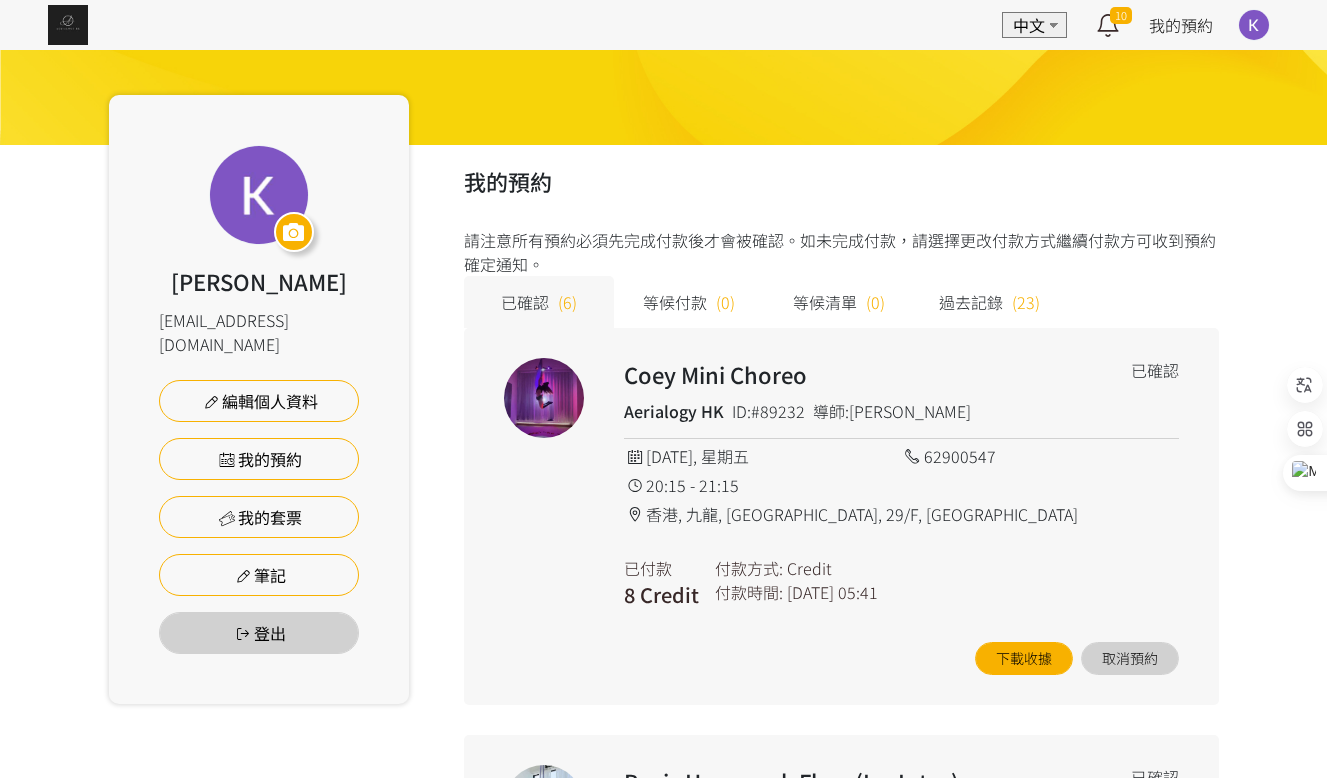 scroll, scrollTop: 0, scrollLeft: 0, axis: both 